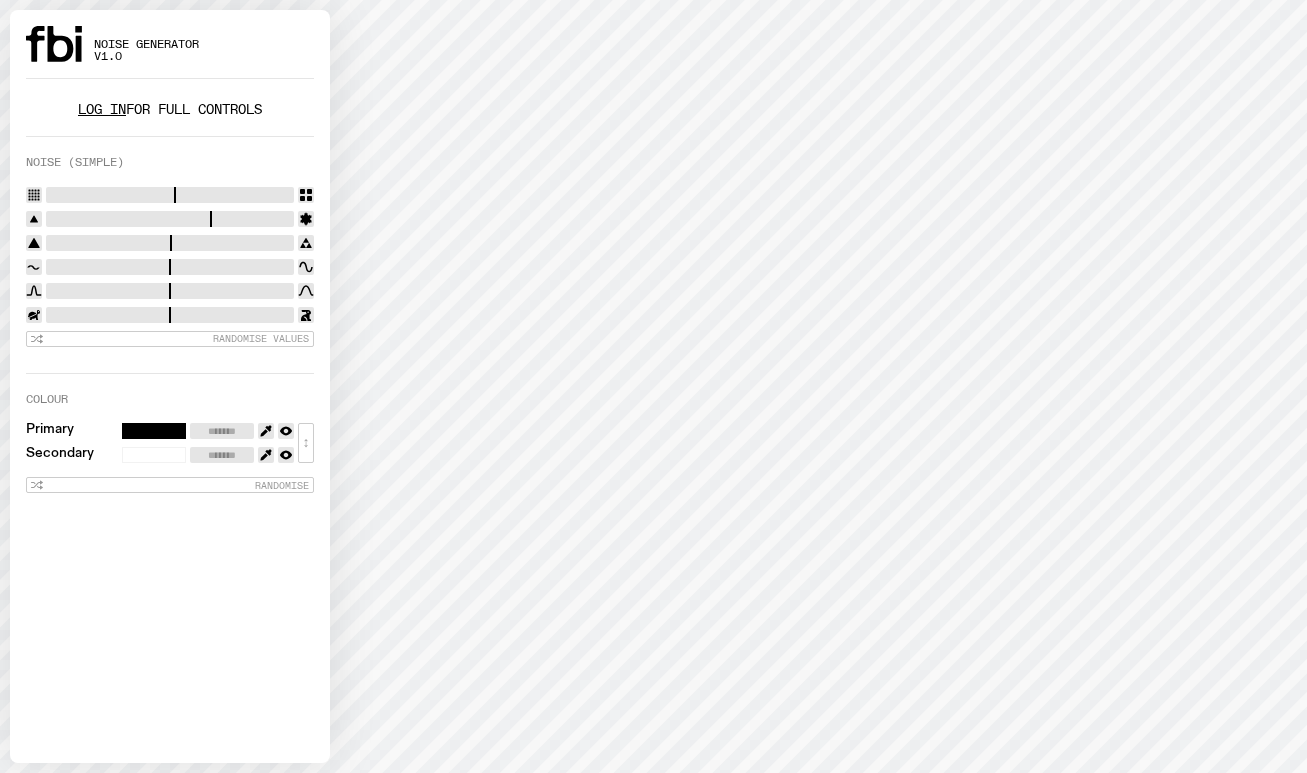 scroll, scrollTop: 0, scrollLeft: 0, axis: both 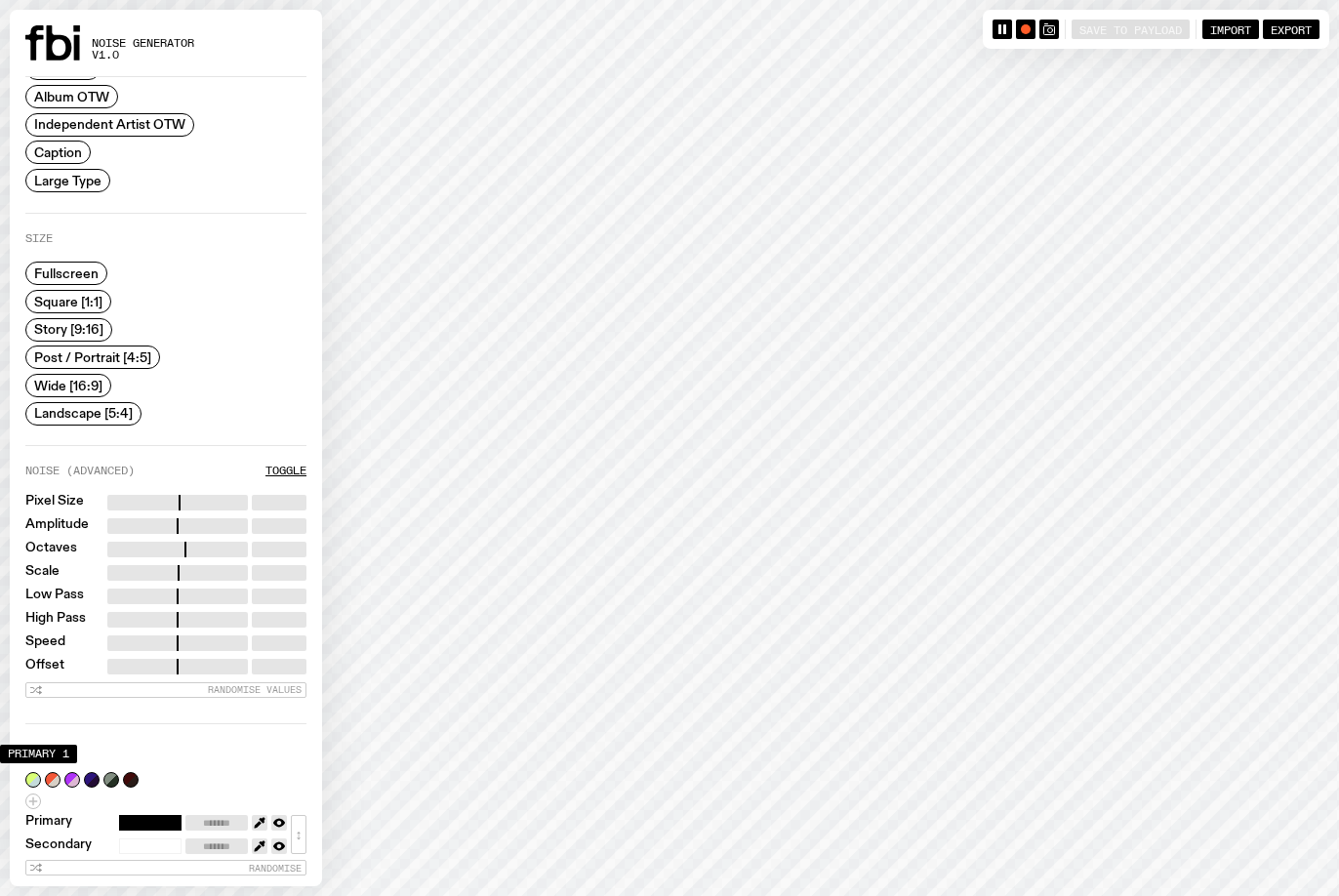 click 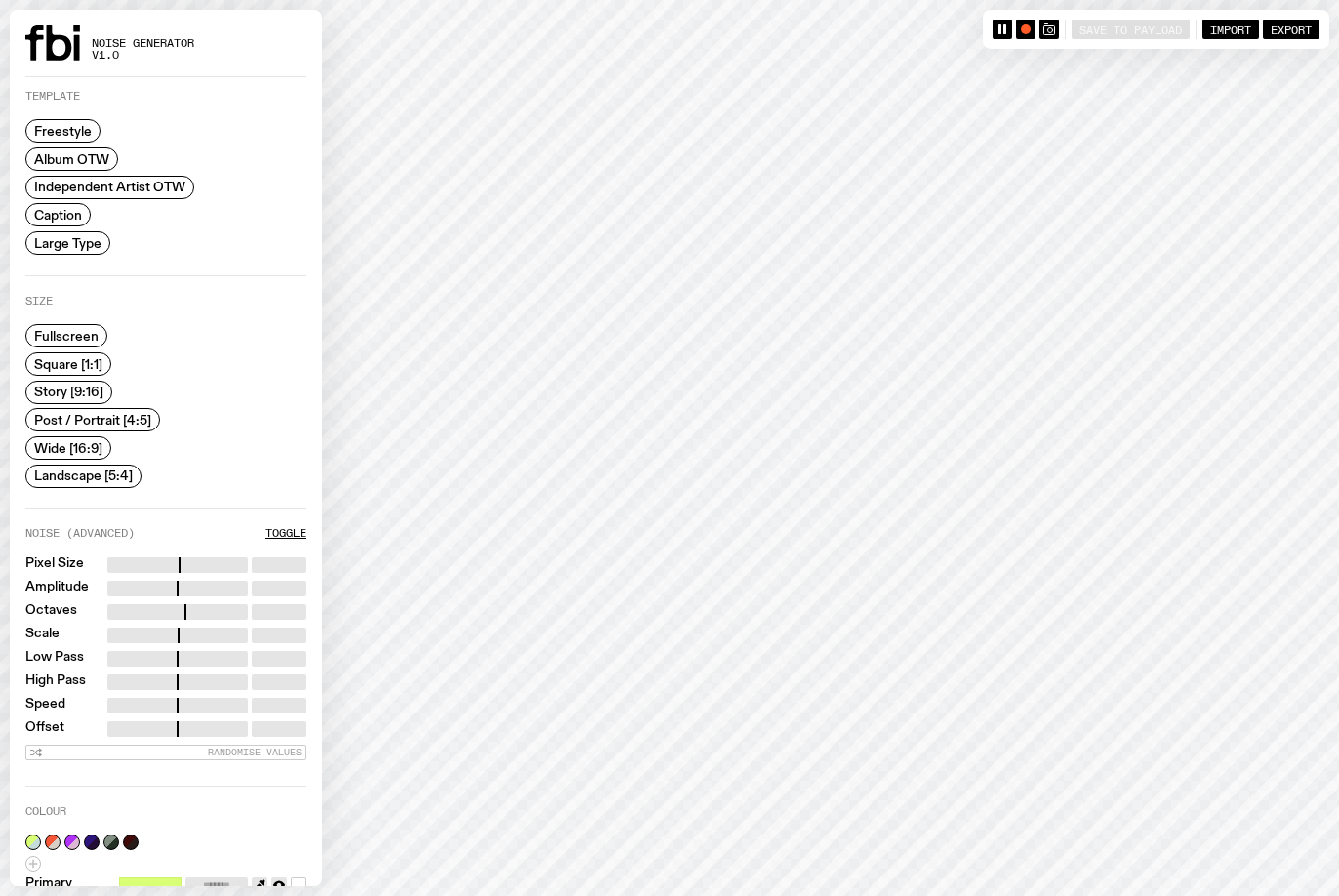 scroll, scrollTop: 0, scrollLeft: 0, axis: both 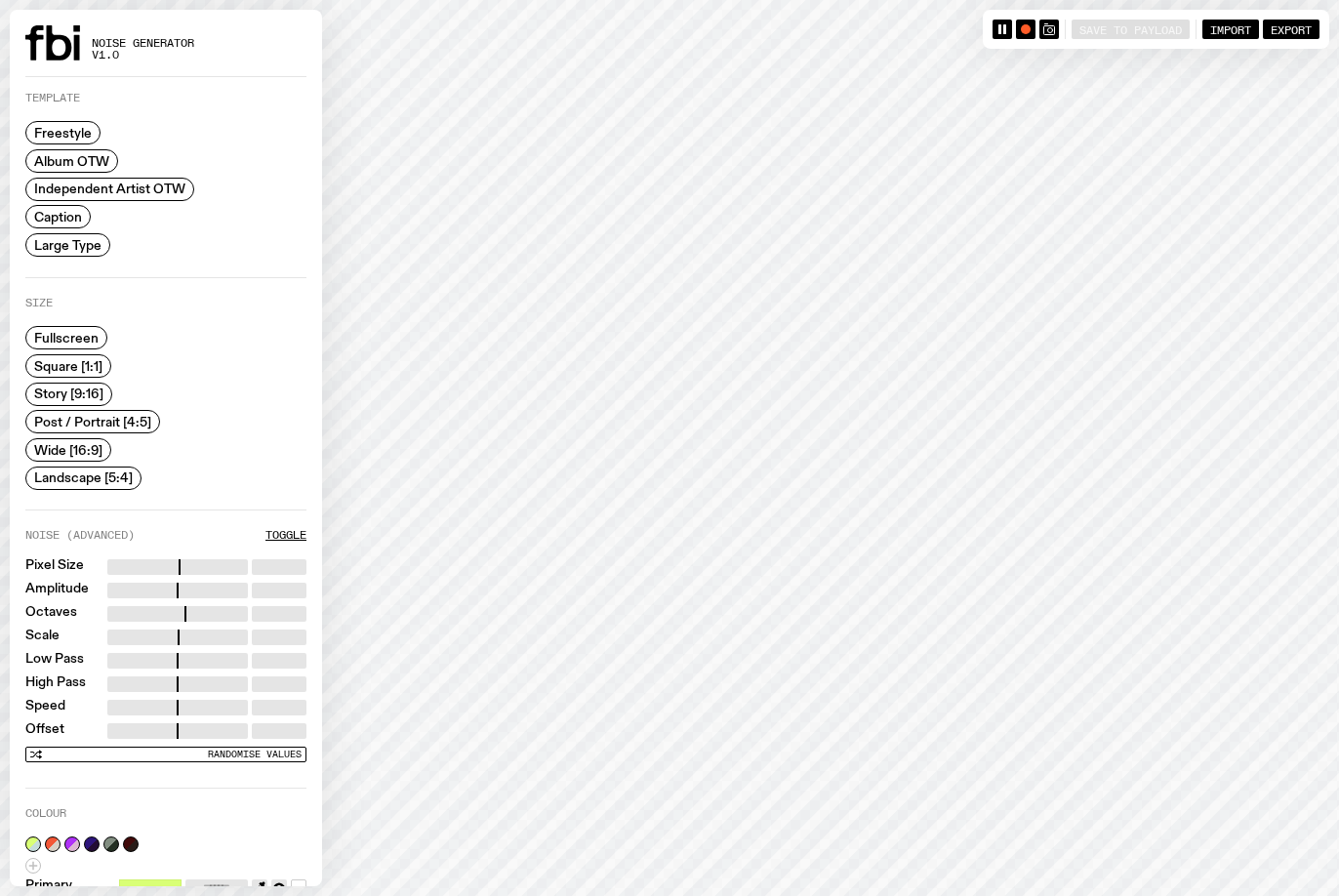 click on "Randomise Values" at bounding box center (255, 753) 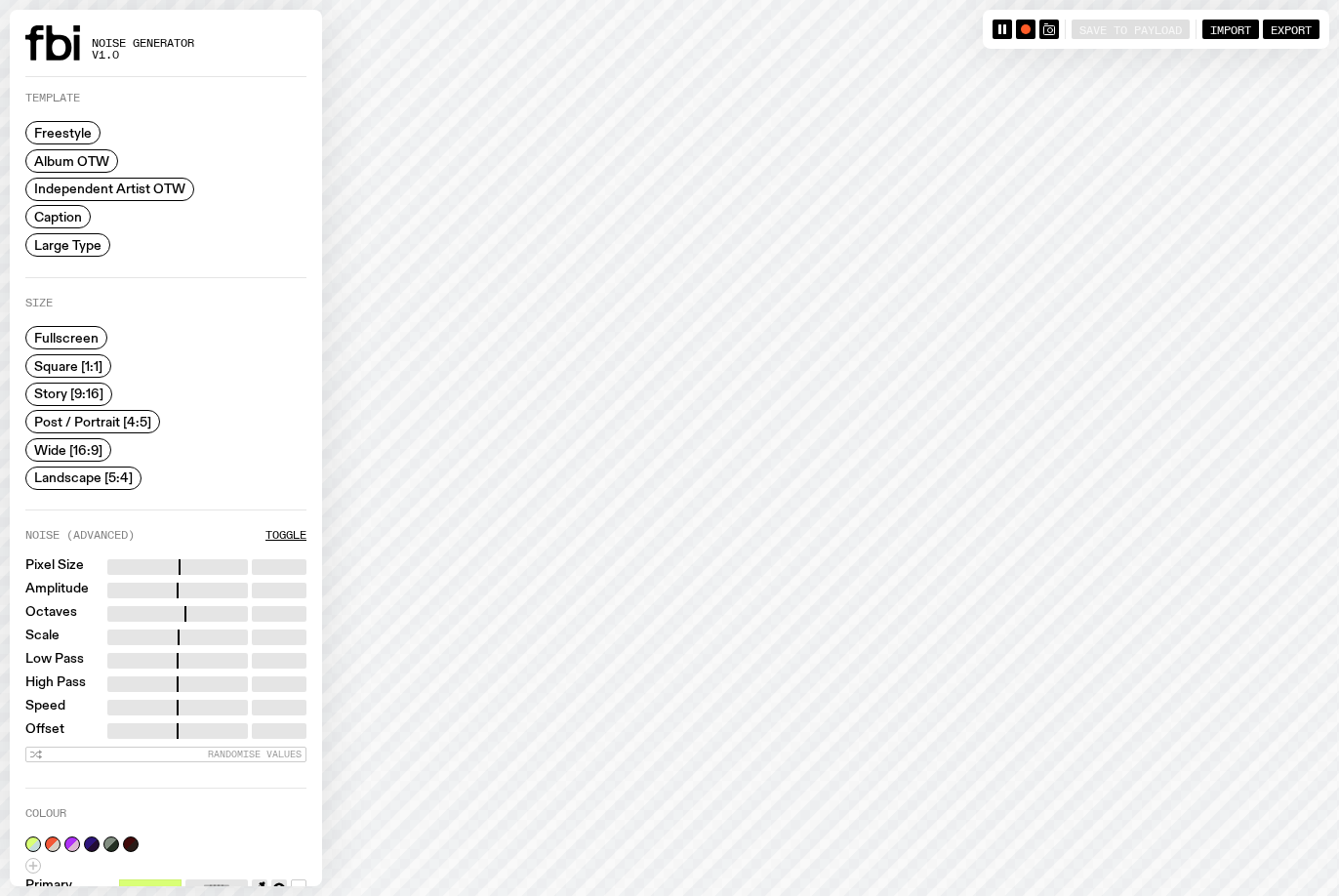 click on "Album OTW" at bounding box center (71, 160) 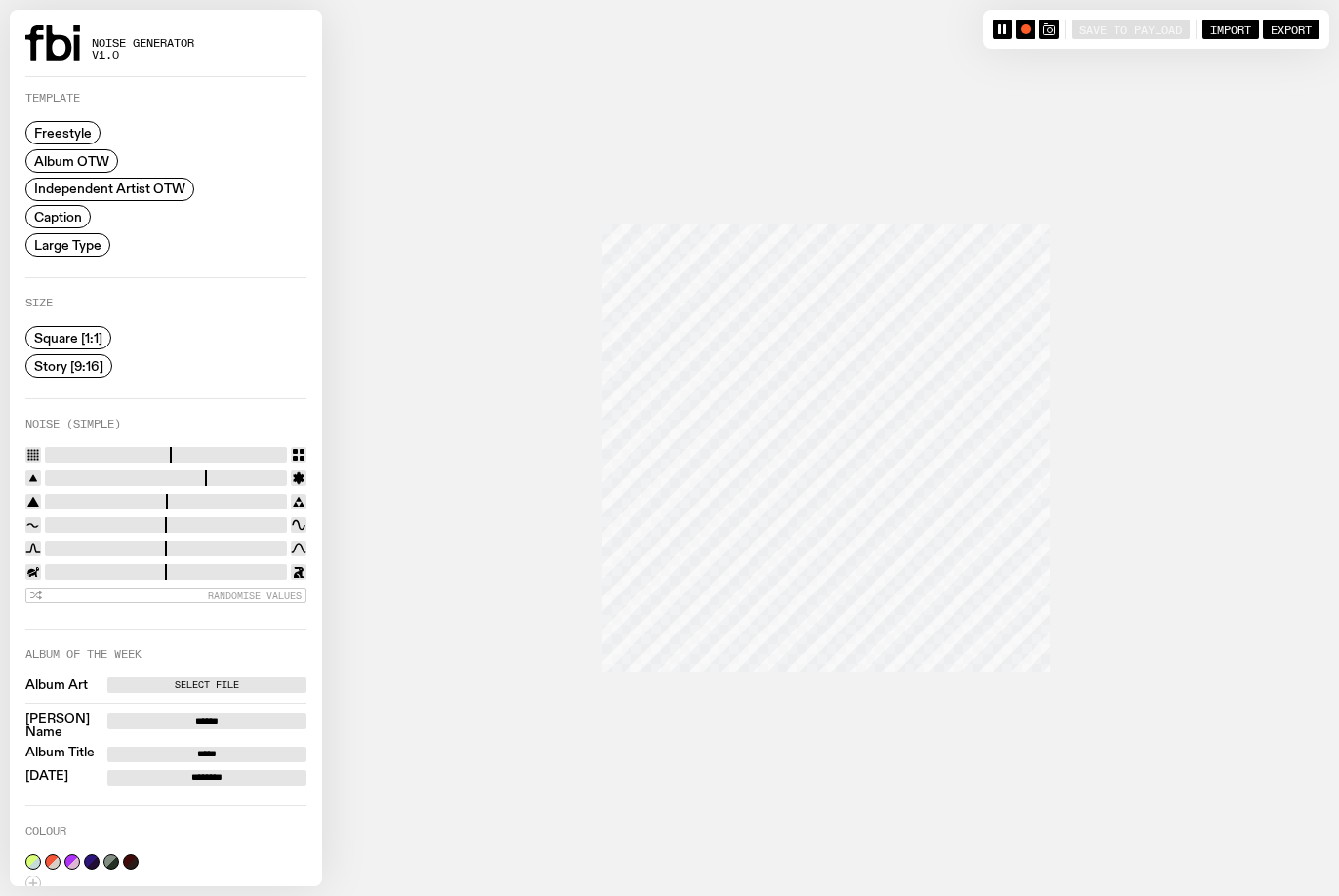 click on "Story [9:16]" at bounding box center [68, 365] 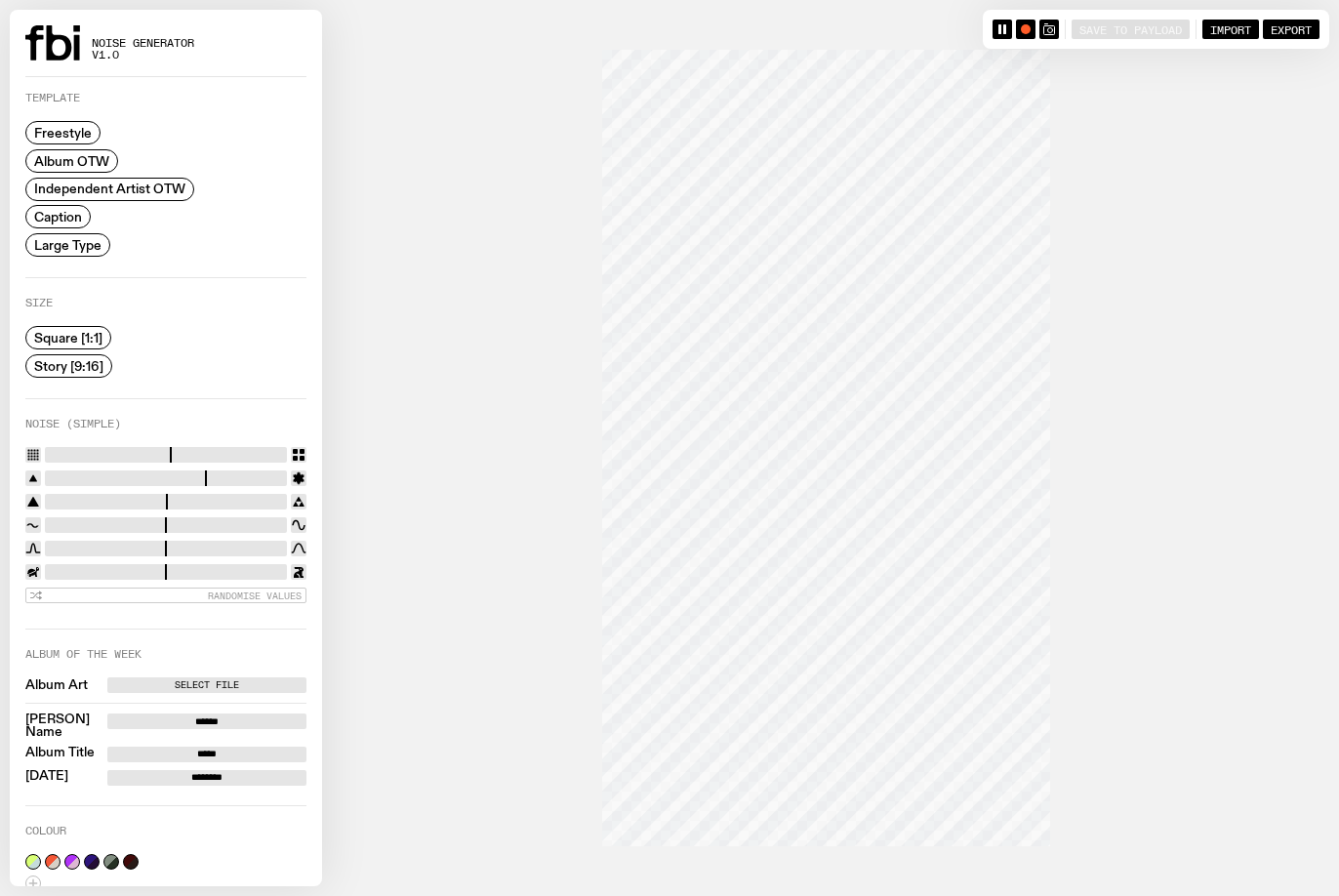 click on "Square [1:1]" at bounding box center [68, 338] 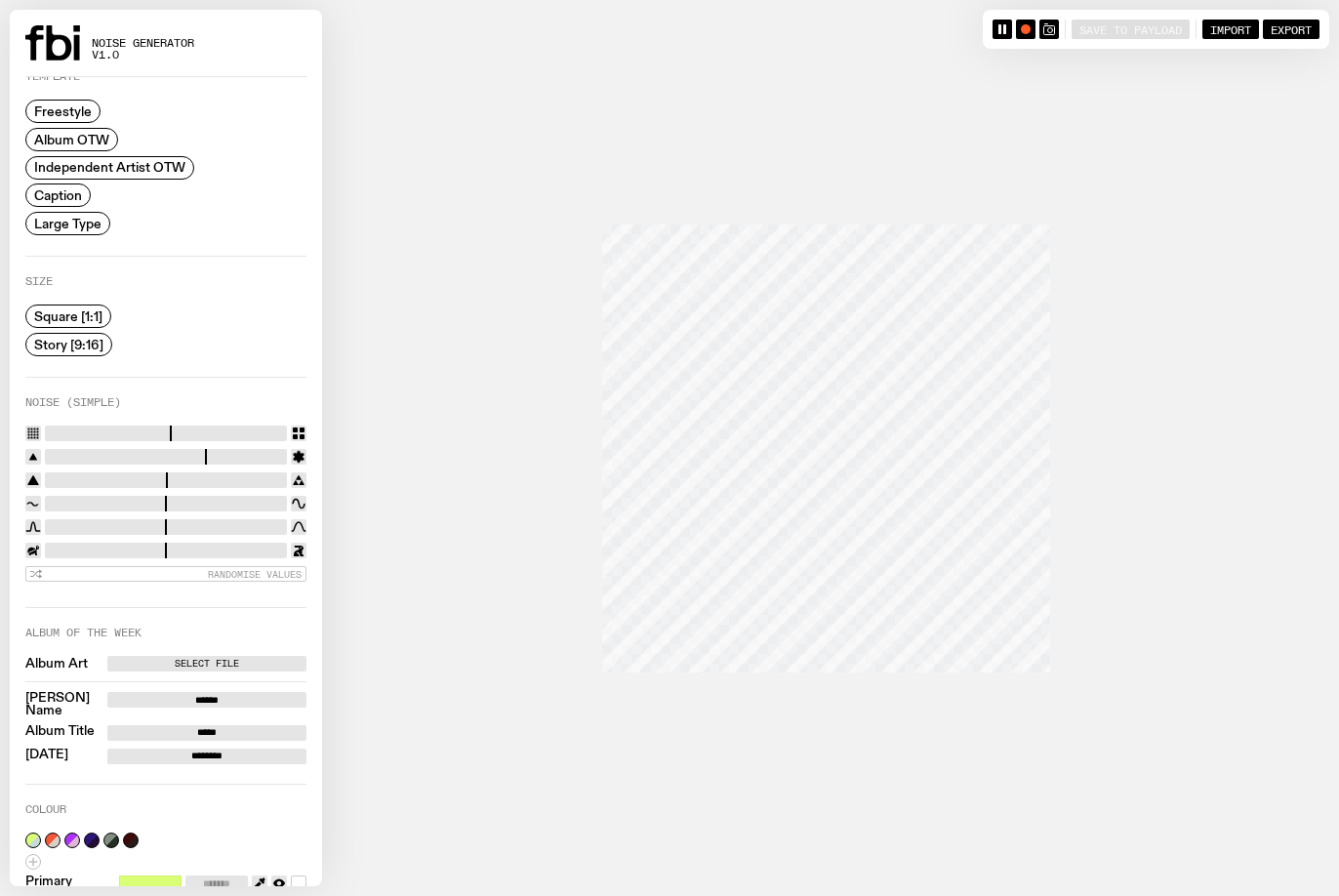 scroll, scrollTop: 21, scrollLeft: 0, axis: vertical 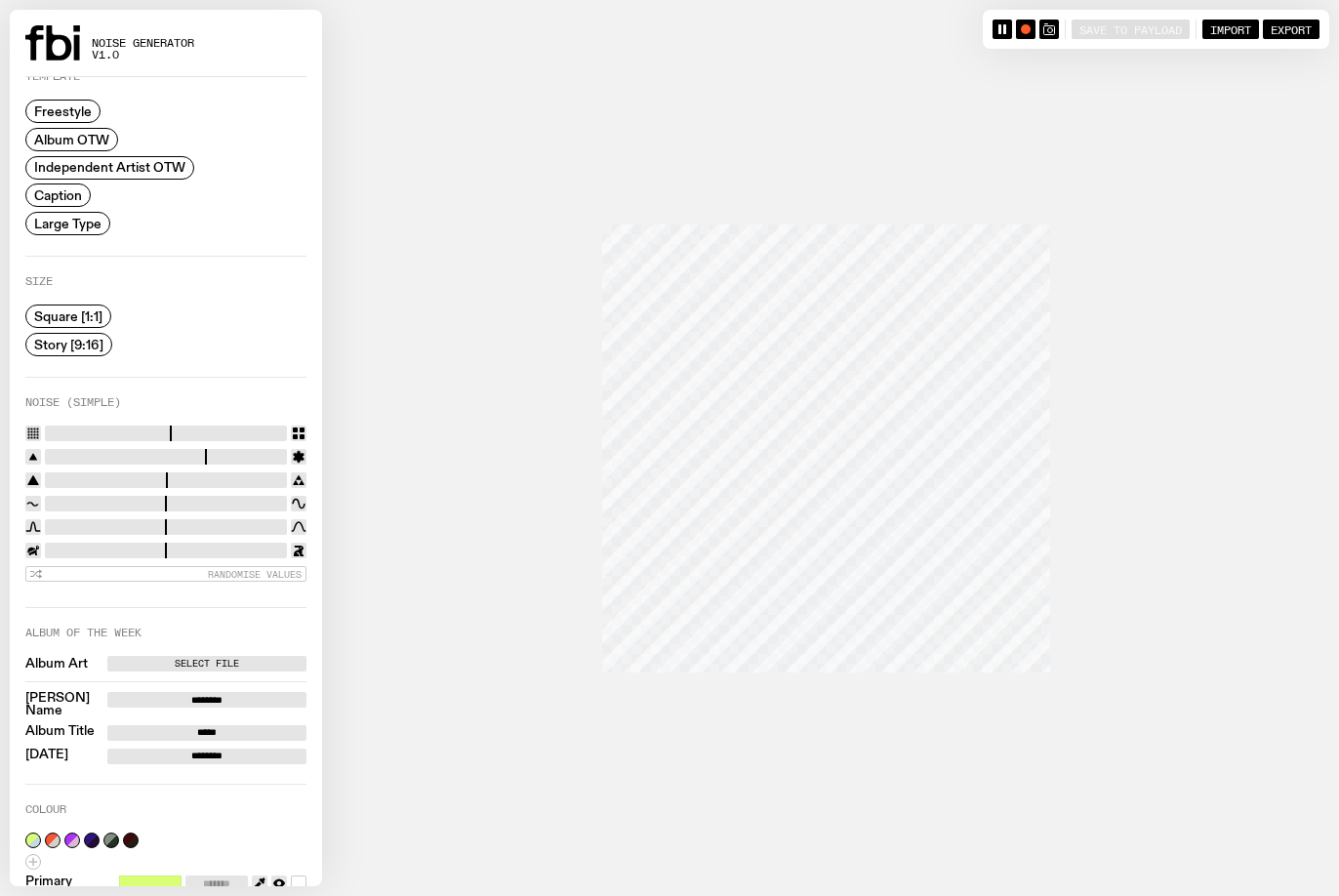 type on "*********" 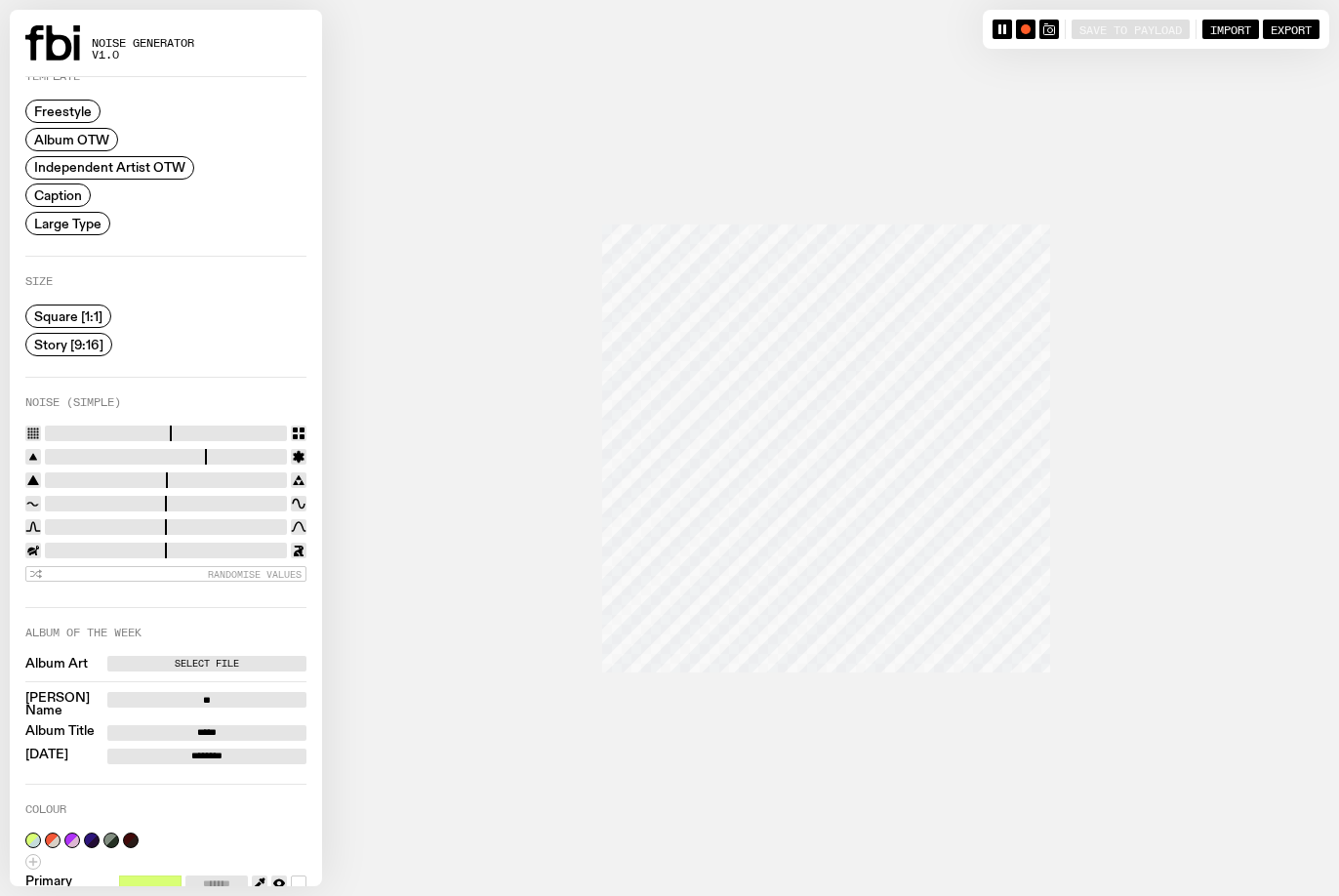 type on "*" 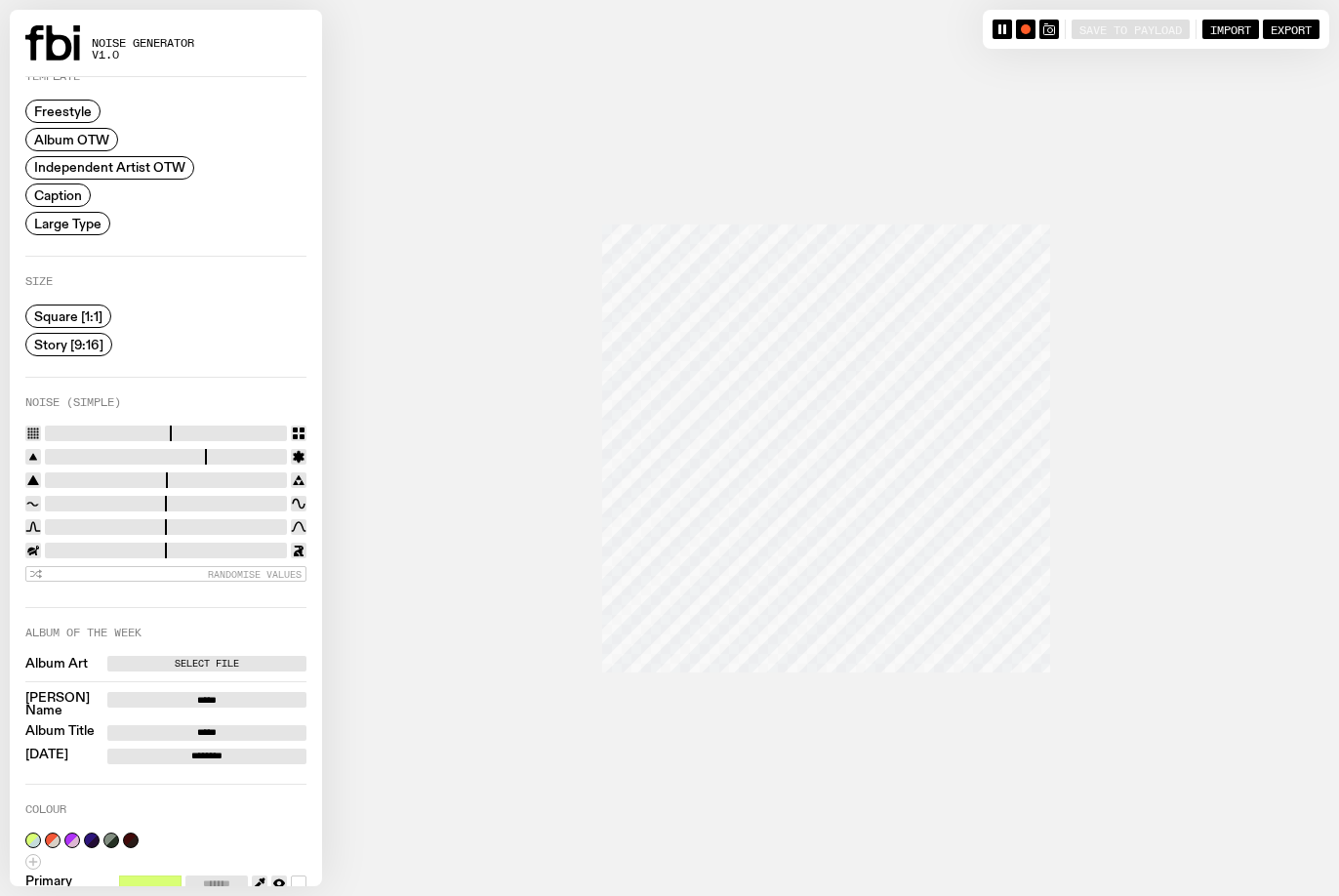 type on "*****" 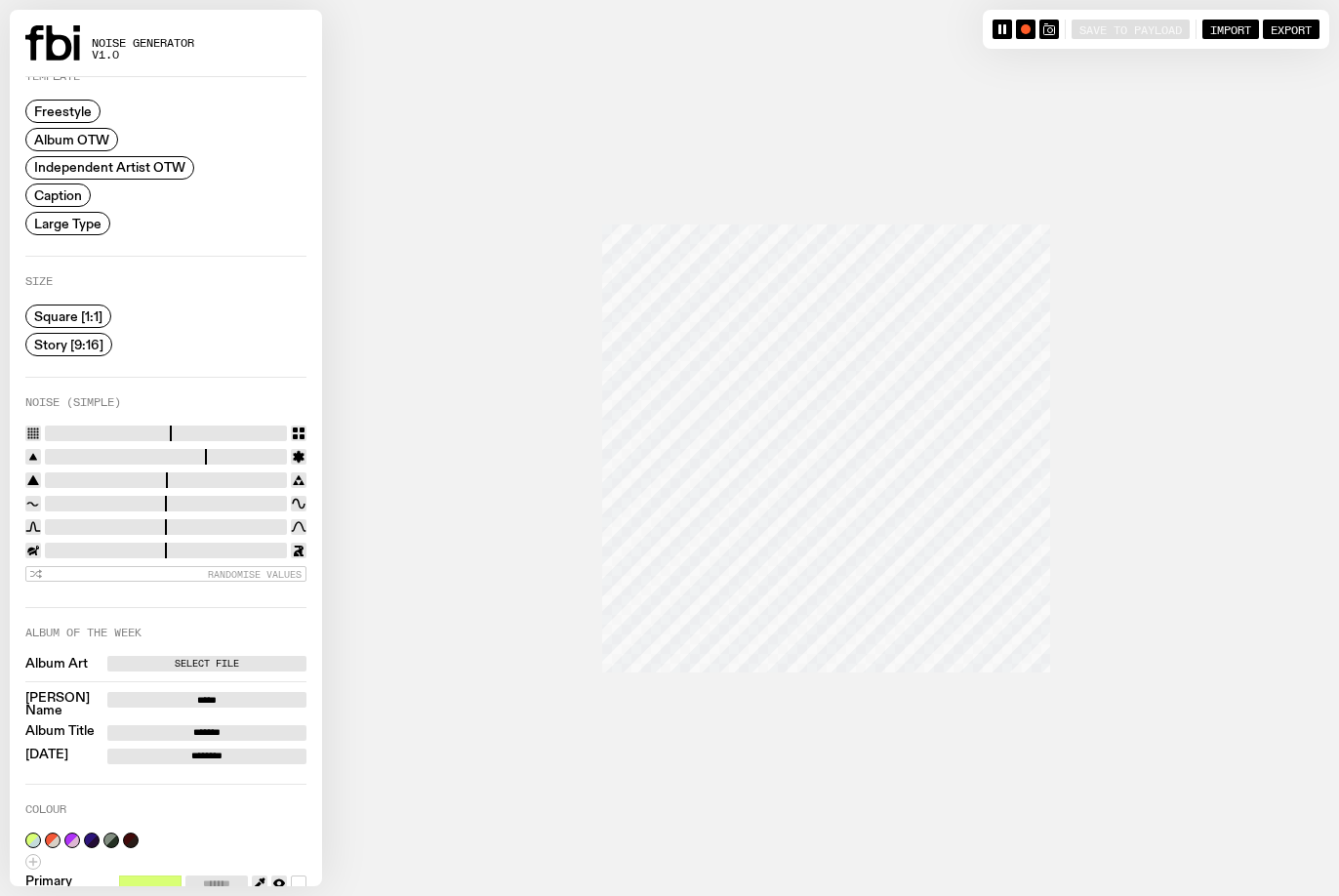 type on "*******" 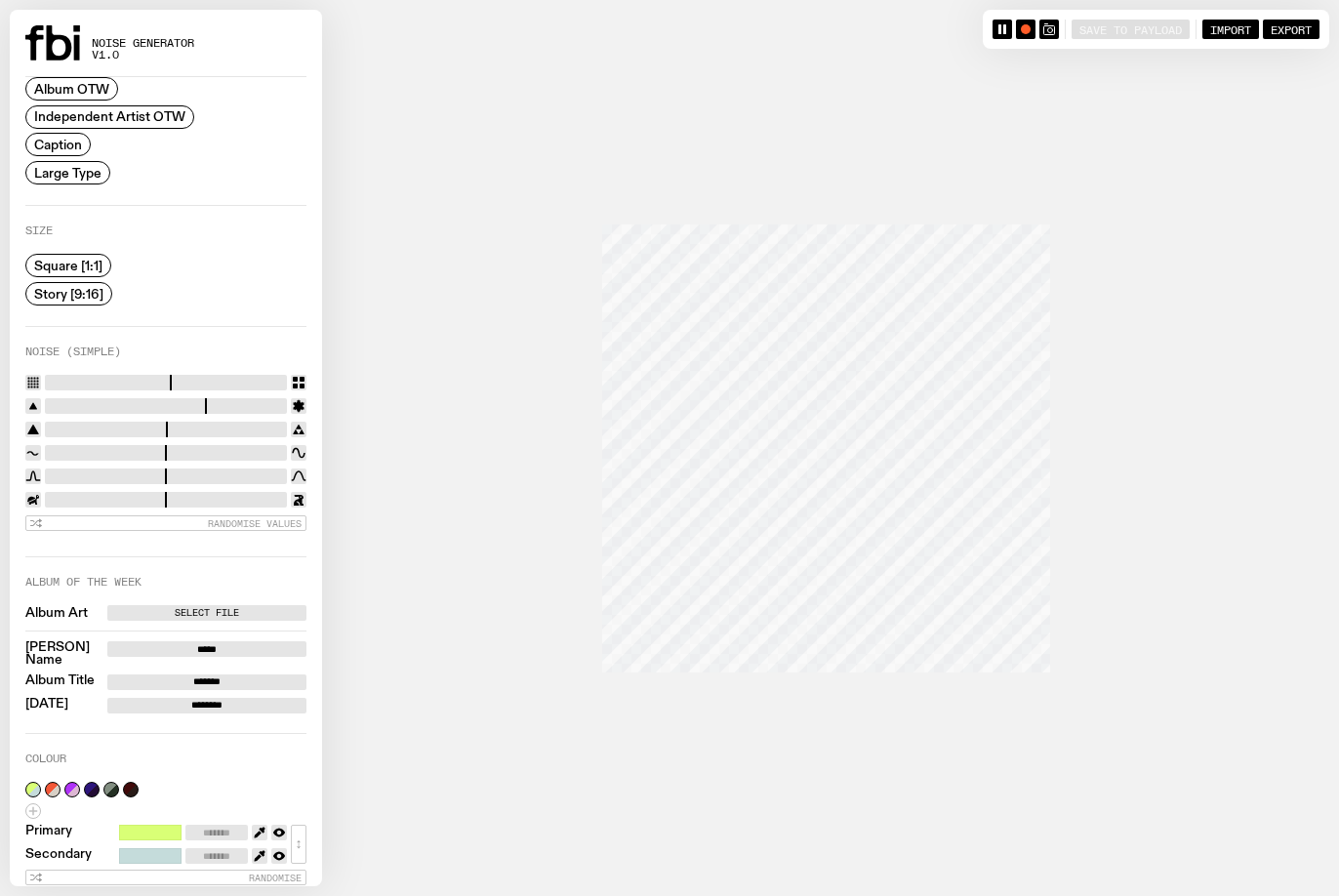 scroll, scrollTop: 74, scrollLeft: 0, axis: vertical 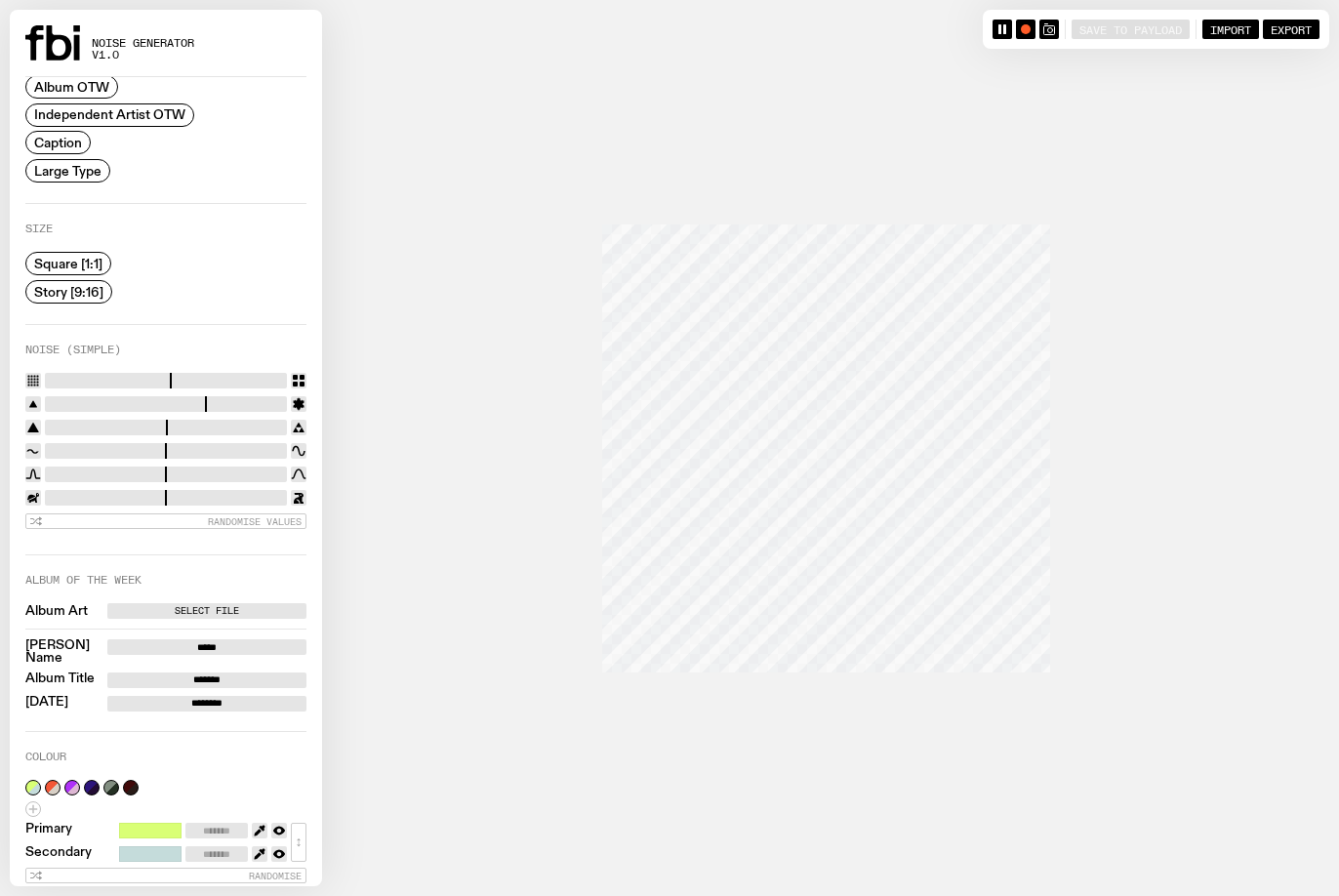 click on "Colour Primary ******* Secondary ******* ↕ Randomise" at bounding box center (166, 807) 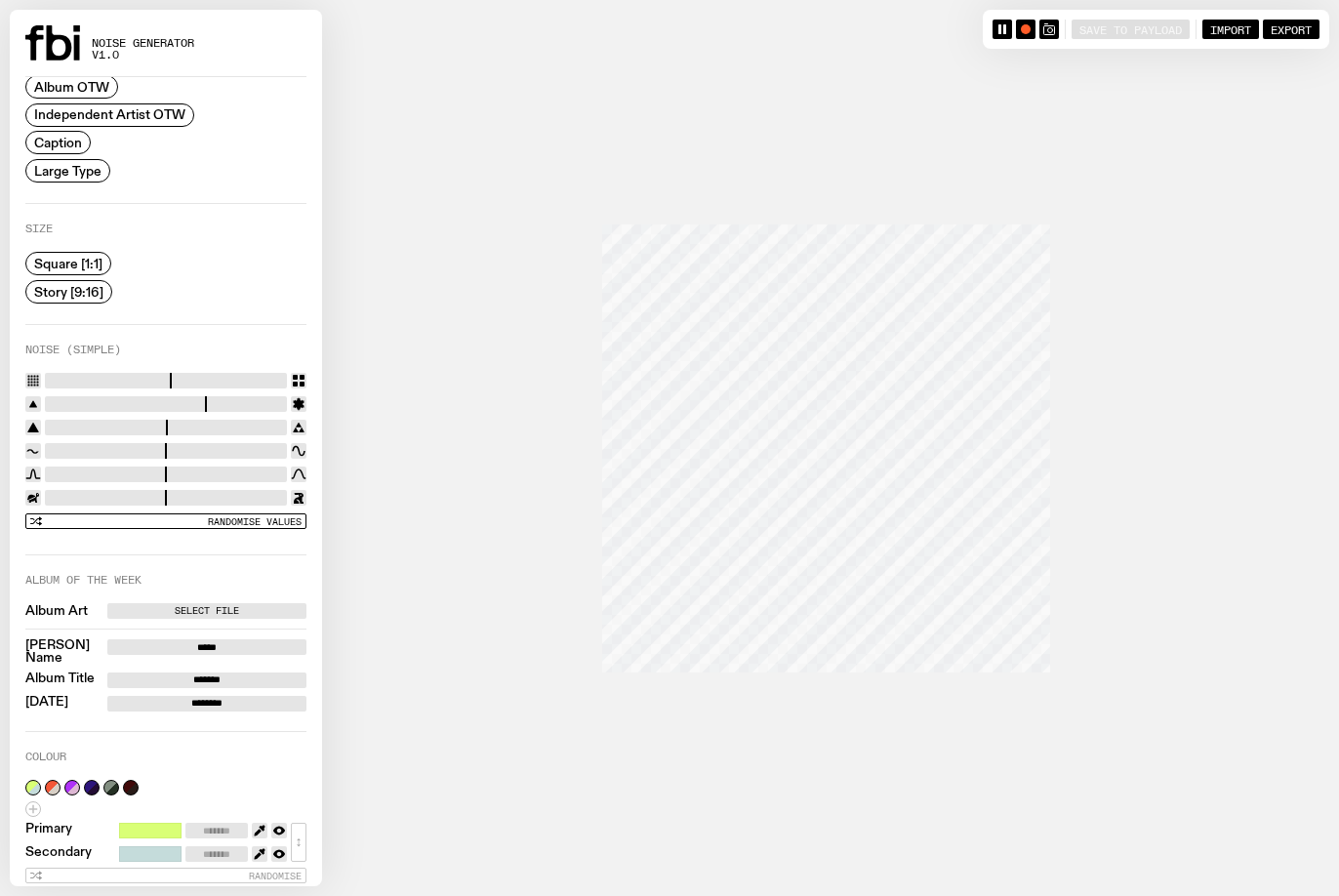click on "Randomise Values" at bounding box center [166, 521] 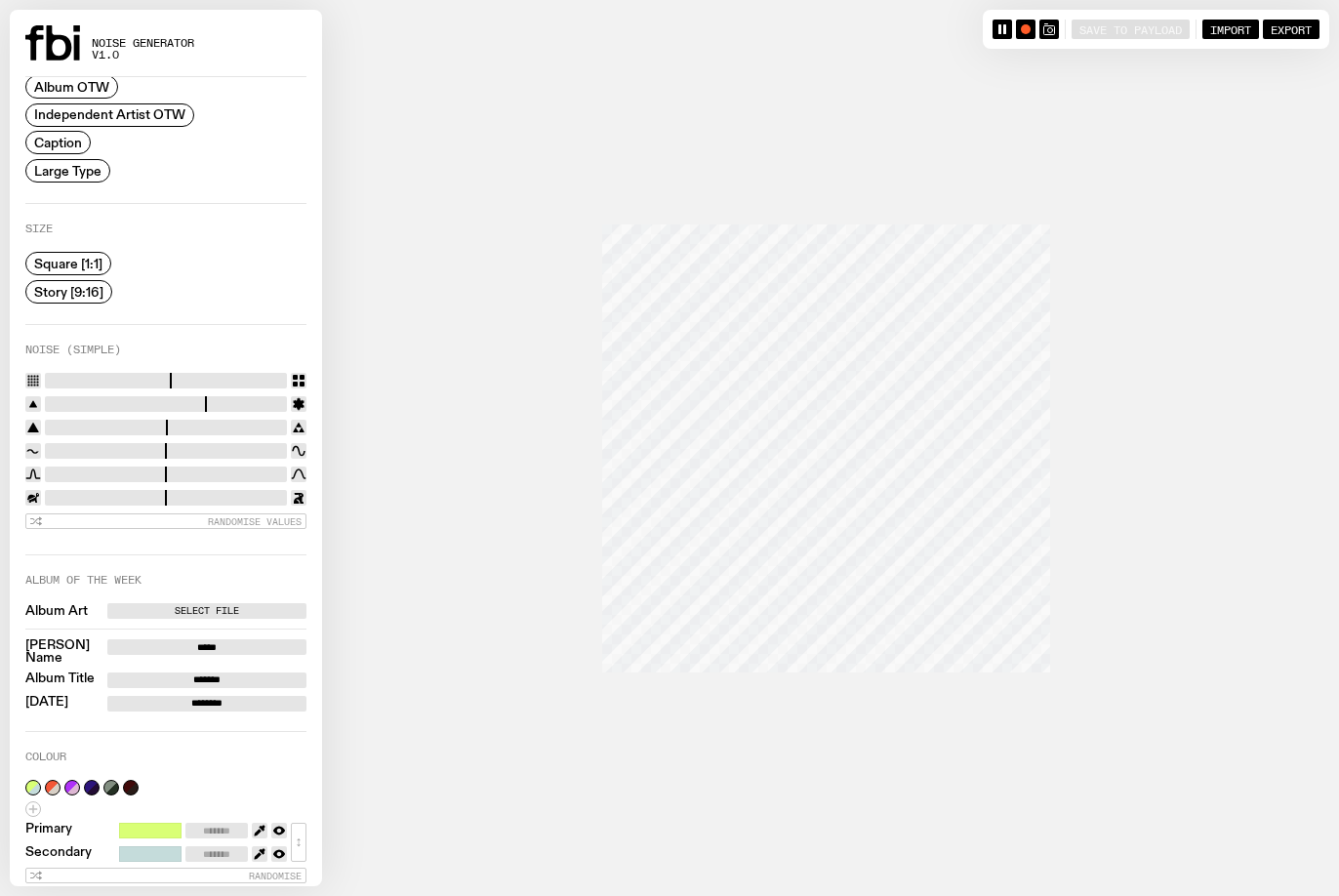 click at bounding box center [670, 448] 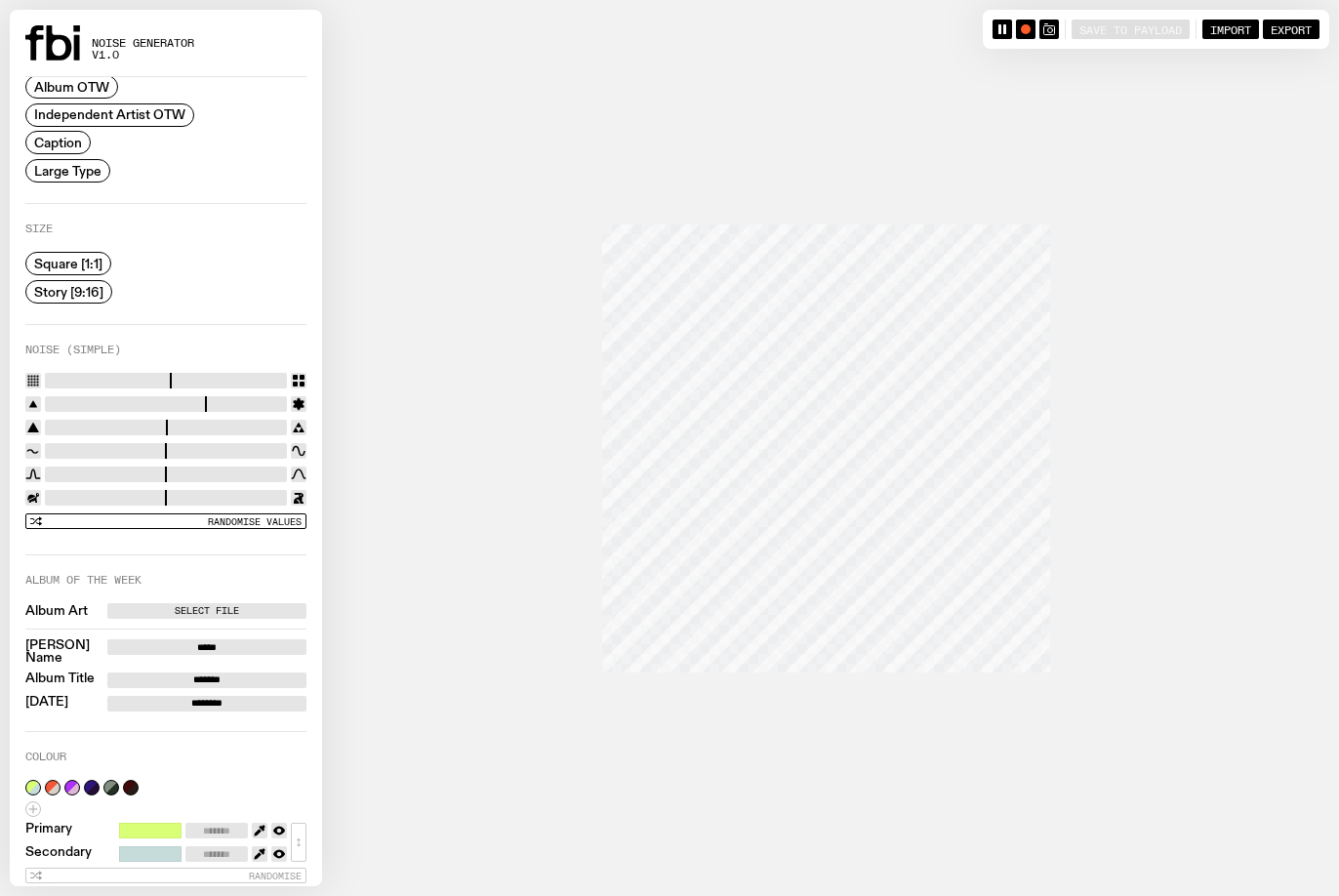 click on "Randomise Values" at bounding box center [255, 521] 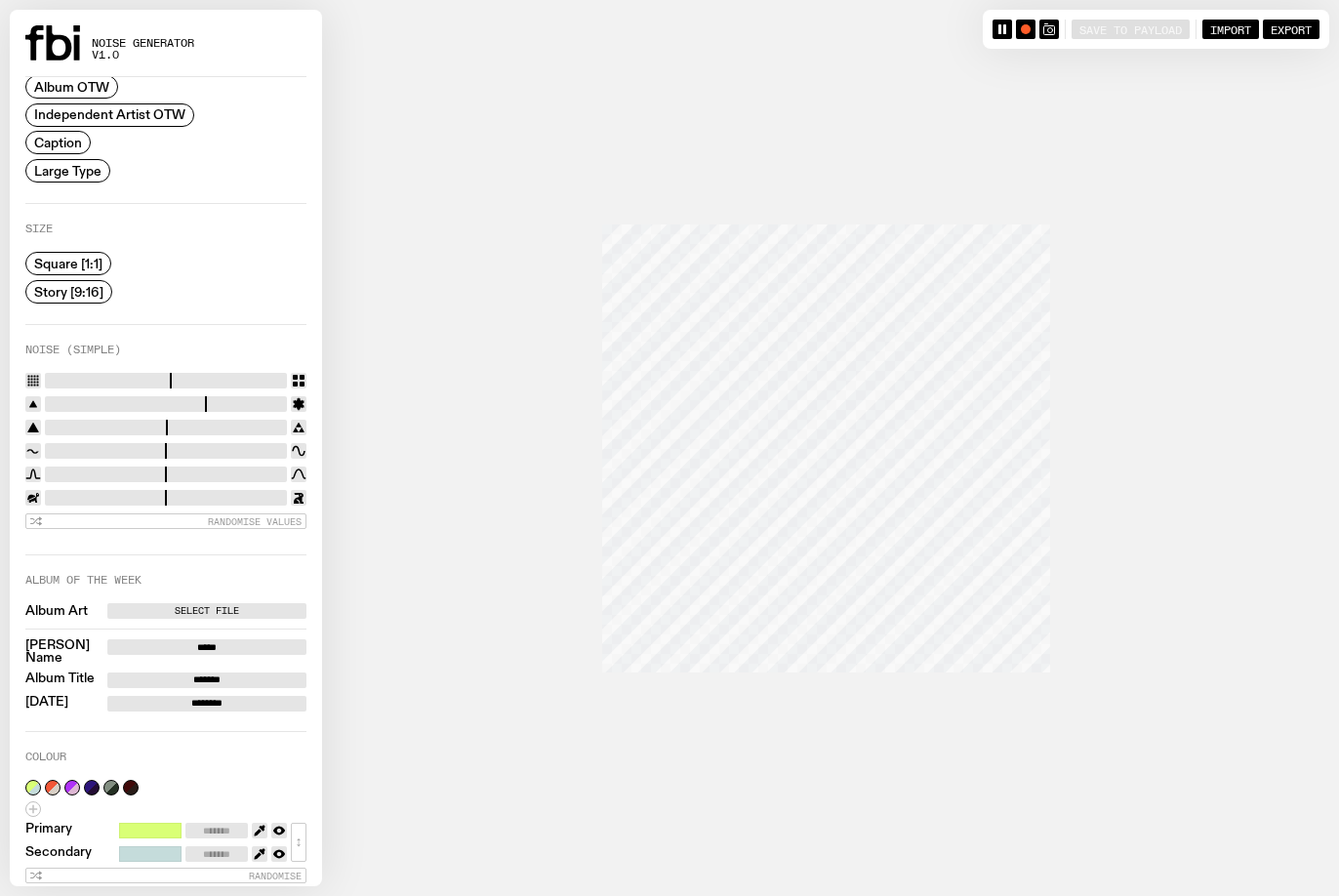 click on "Independent Artist OTW" at bounding box center [109, 114] 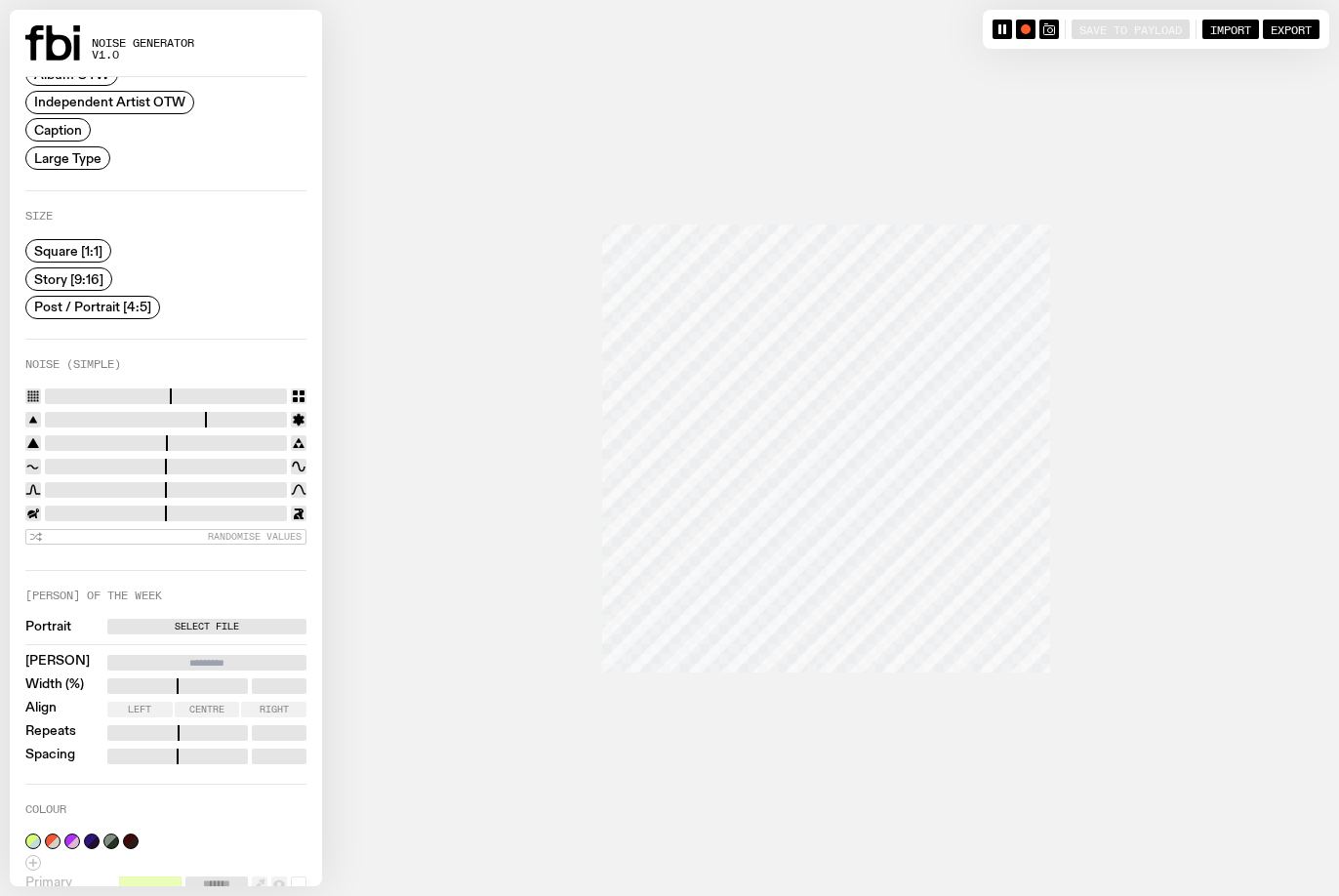 scroll, scrollTop: 106, scrollLeft: 0, axis: vertical 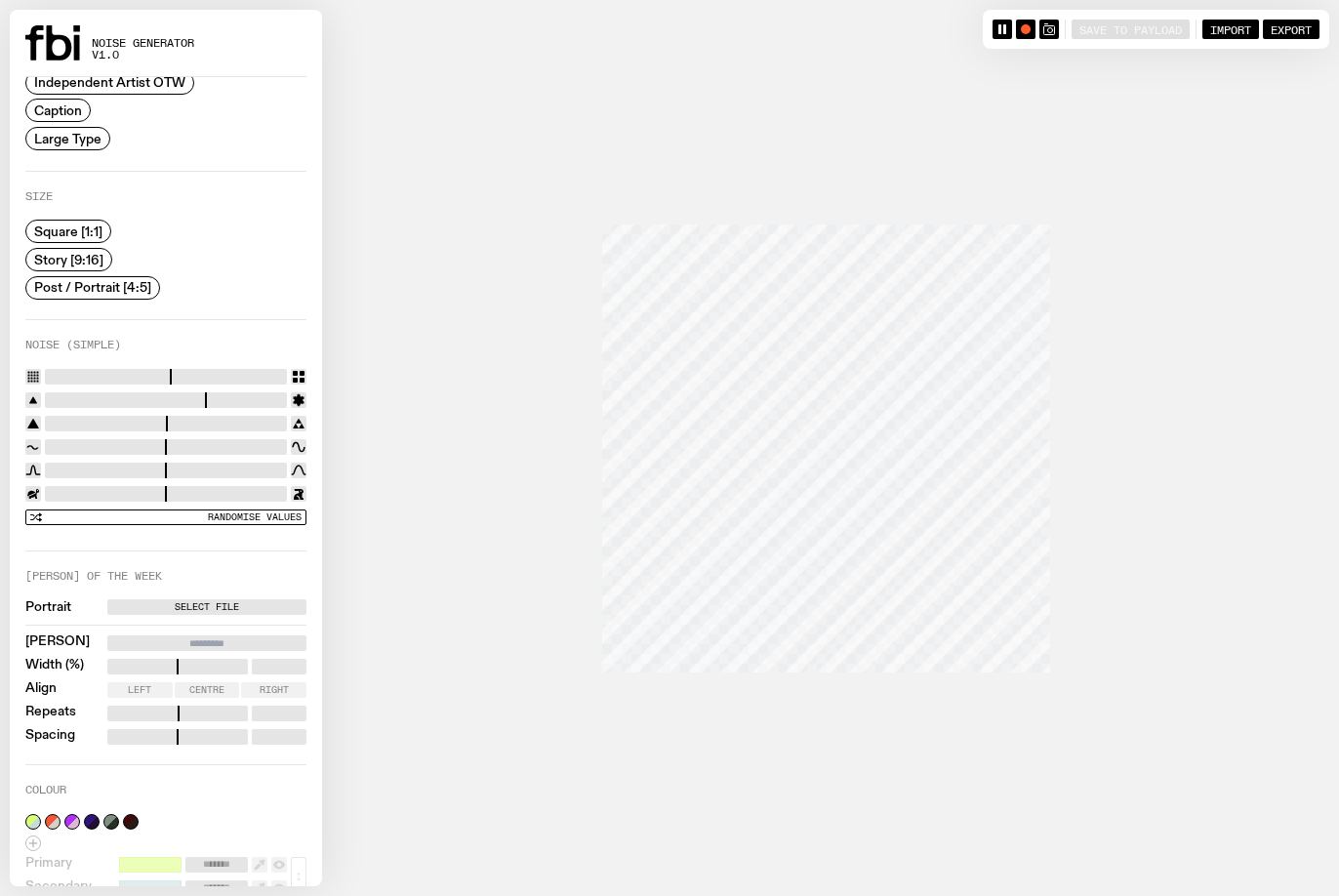 click on "Randomise Values" at bounding box center (255, 516) 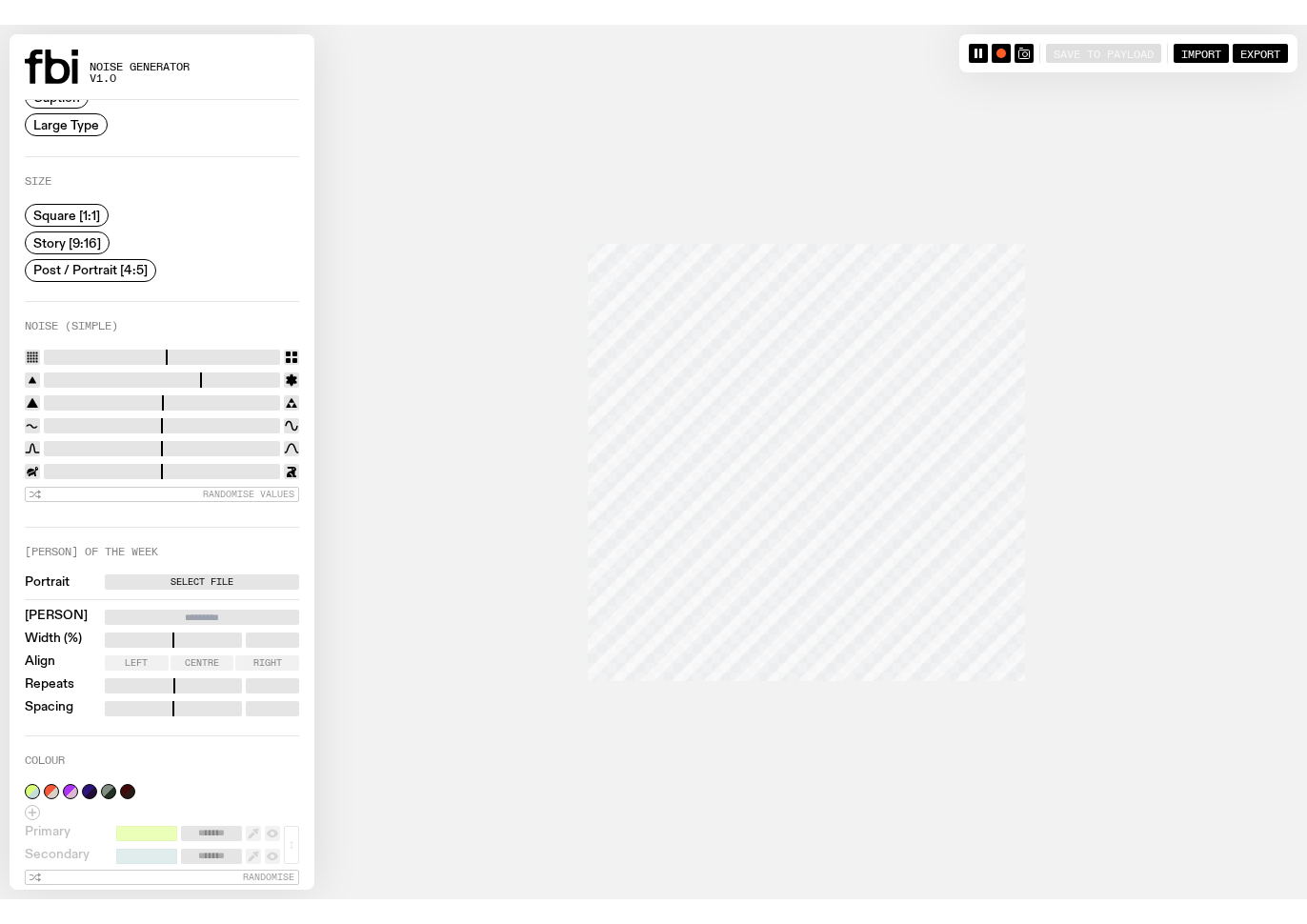 scroll, scrollTop: 145, scrollLeft: 0, axis: vertical 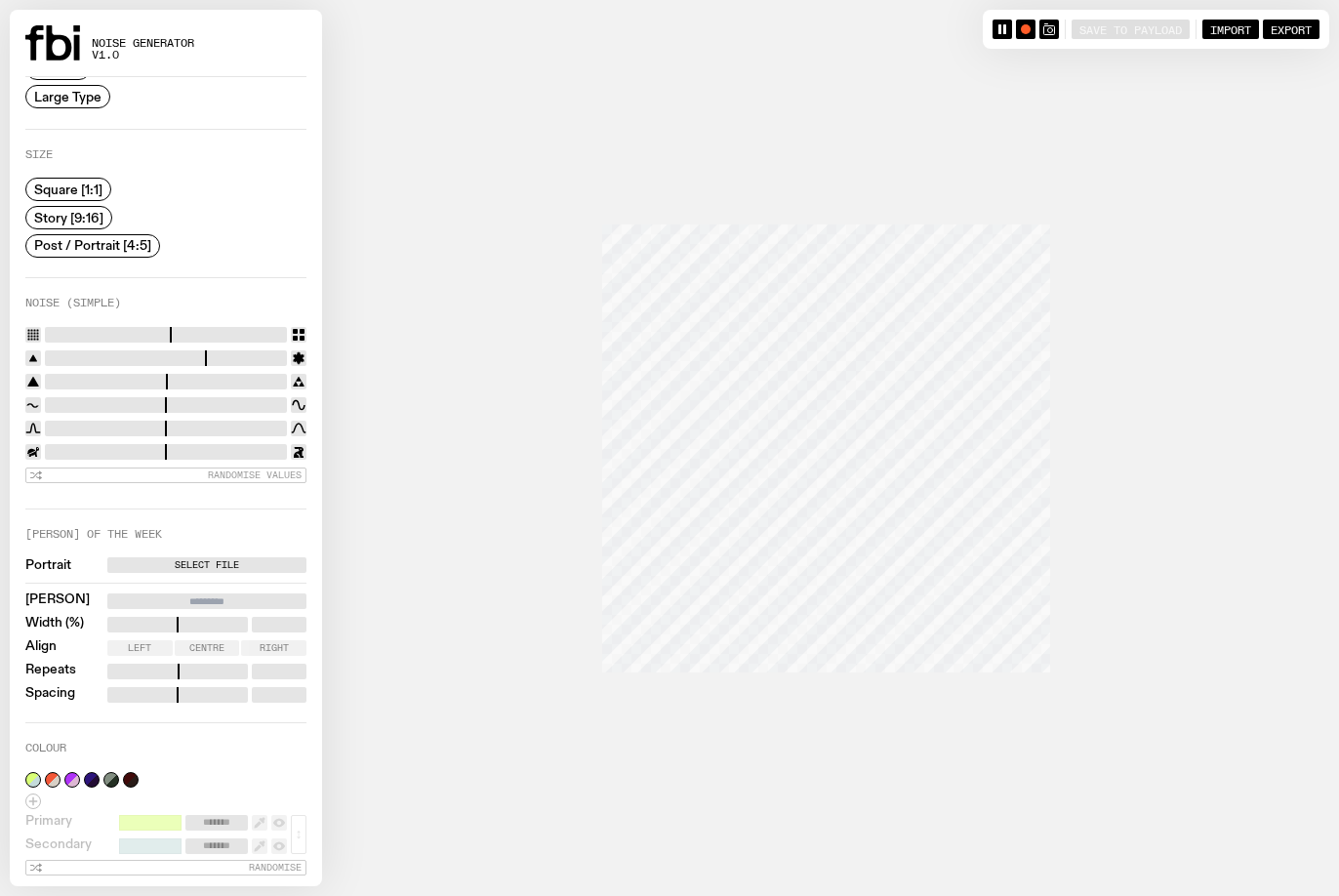 click on "[PERSON]" at bounding box center (207, 601) 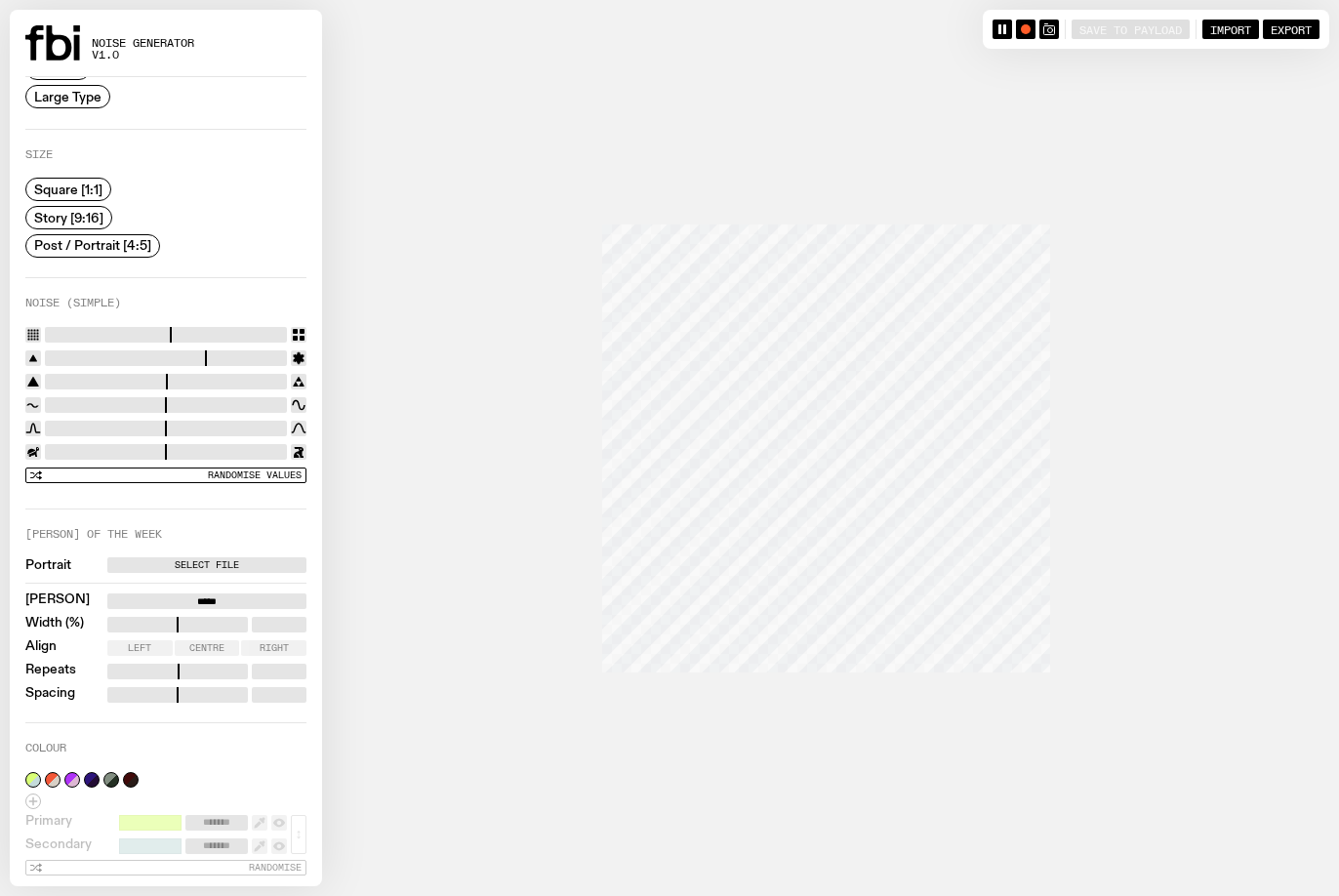 click on "Randomise Values" at bounding box center [166, 475] 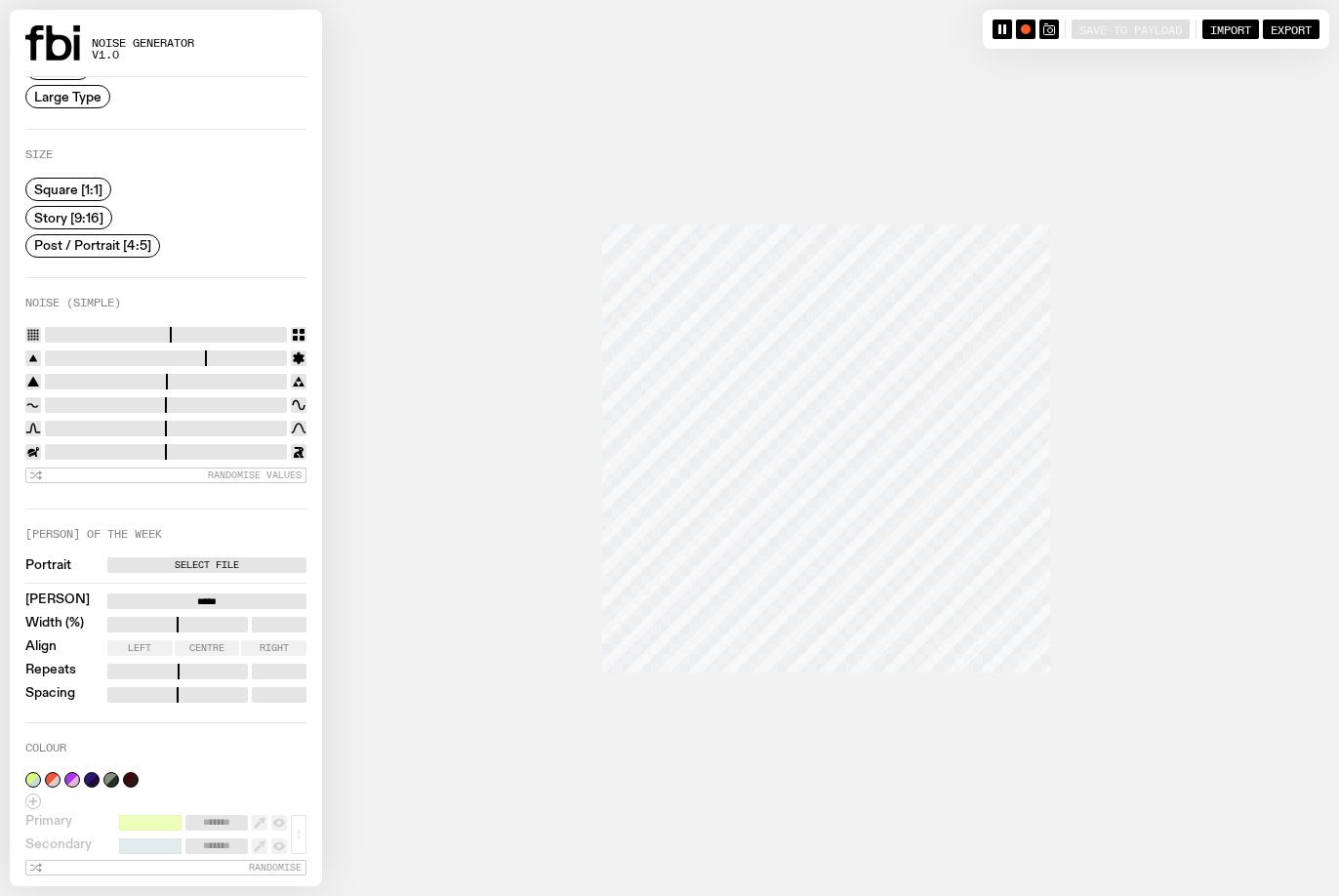 drag, startPoint x: 178, startPoint y: 329, endPoint x: 152, endPoint y: 328, distance: 26.019224 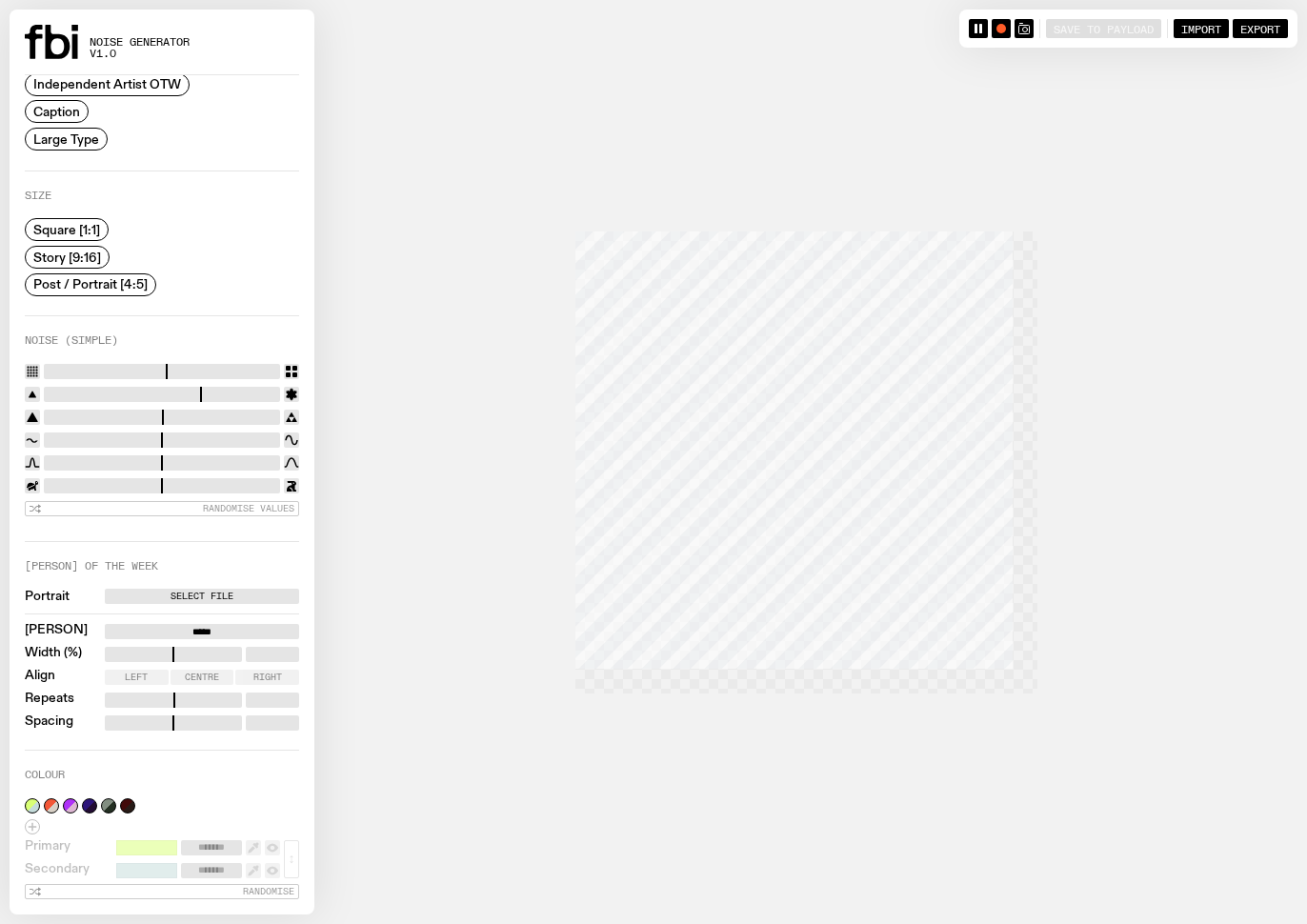 scroll, scrollTop: 95, scrollLeft: 0, axis: vertical 